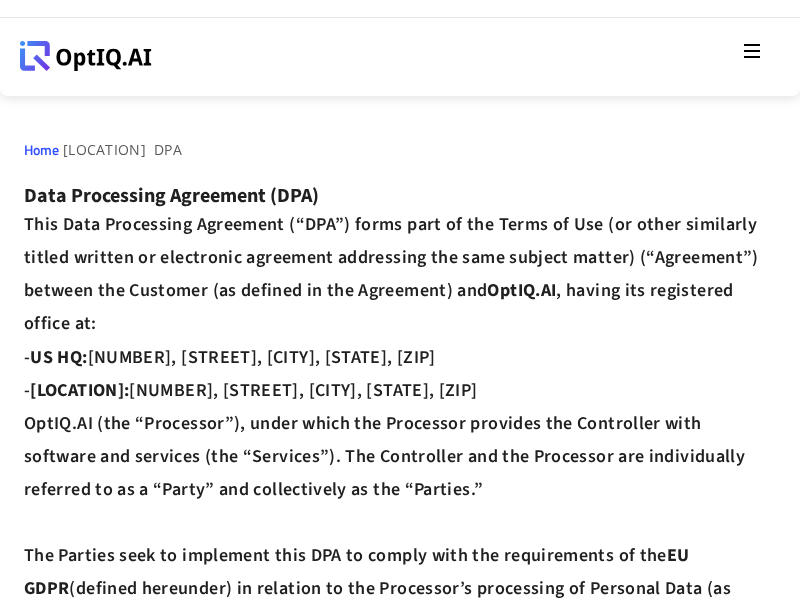 scroll, scrollTop: 0, scrollLeft: 0, axis: both 